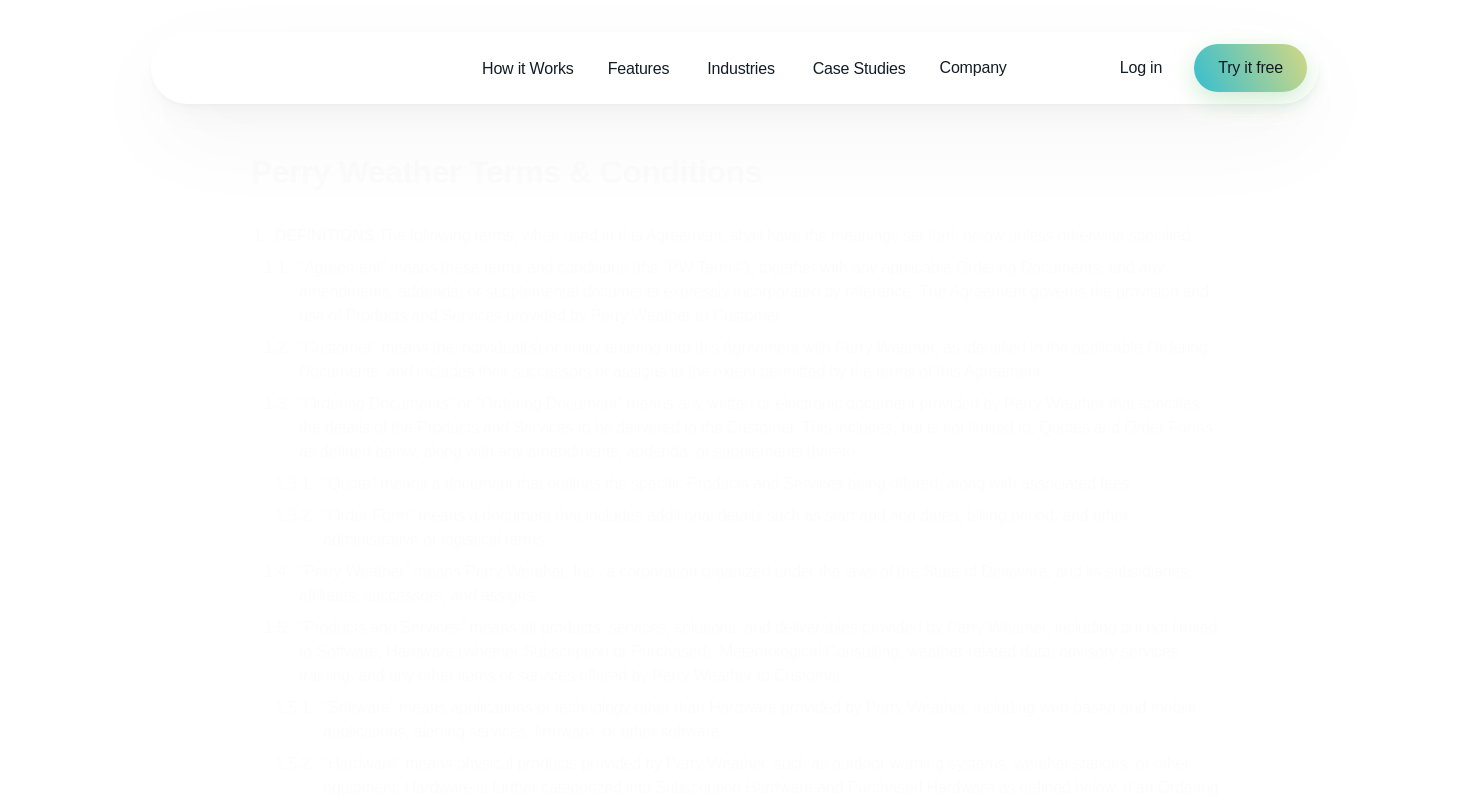 scroll, scrollTop: 0, scrollLeft: 0, axis: both 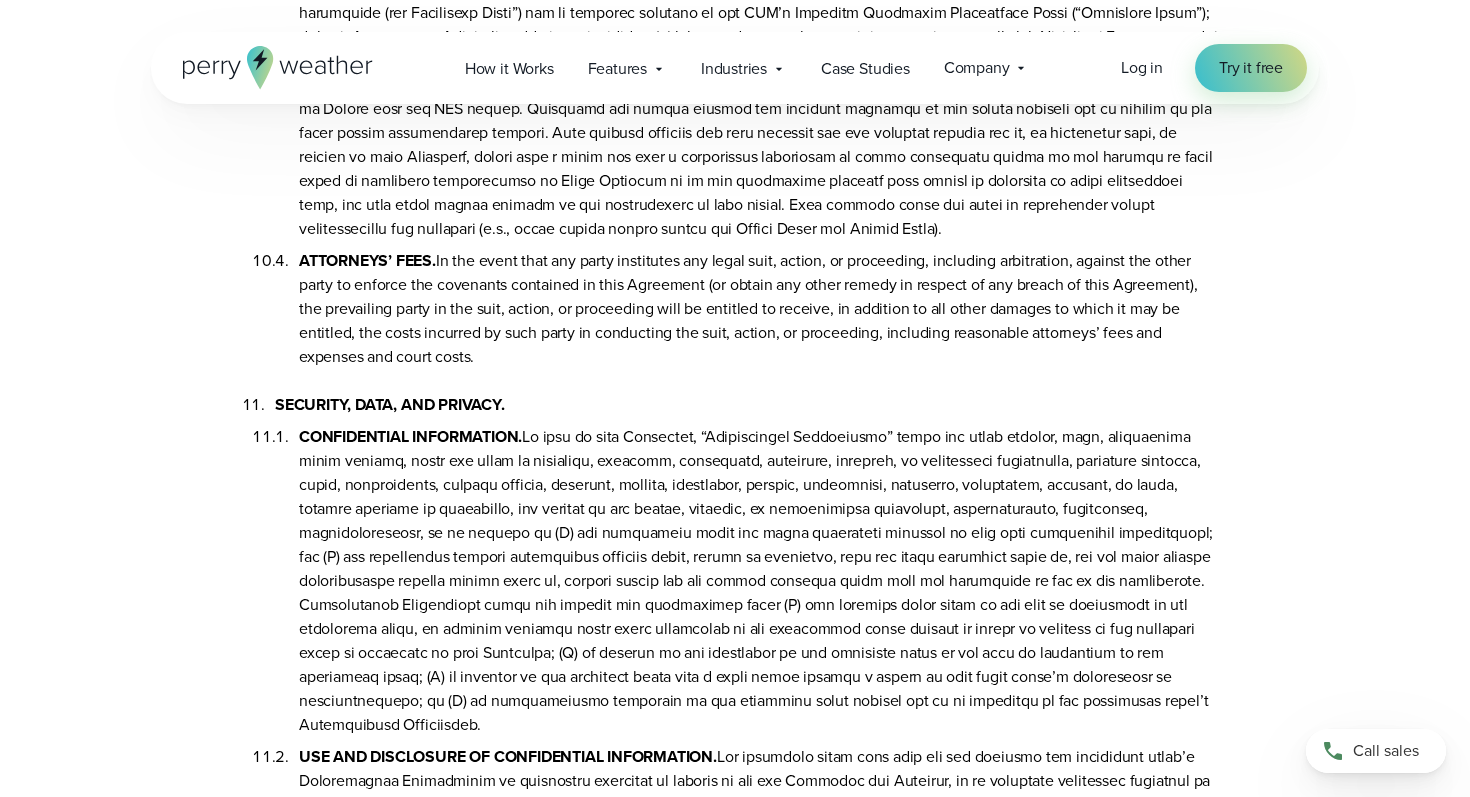 click 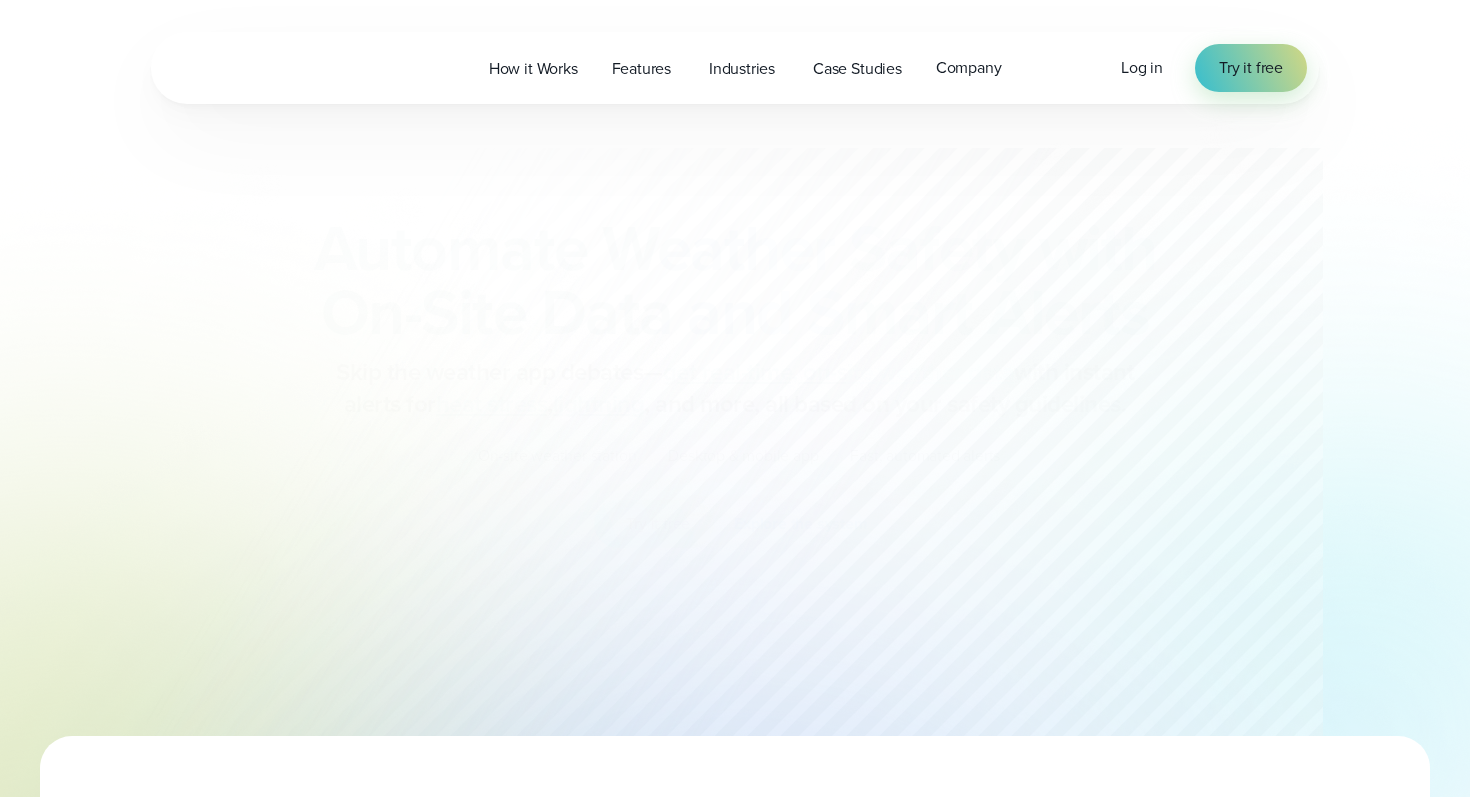 scroll, scrollTop: 0, scrollLeft: 0, axis: both 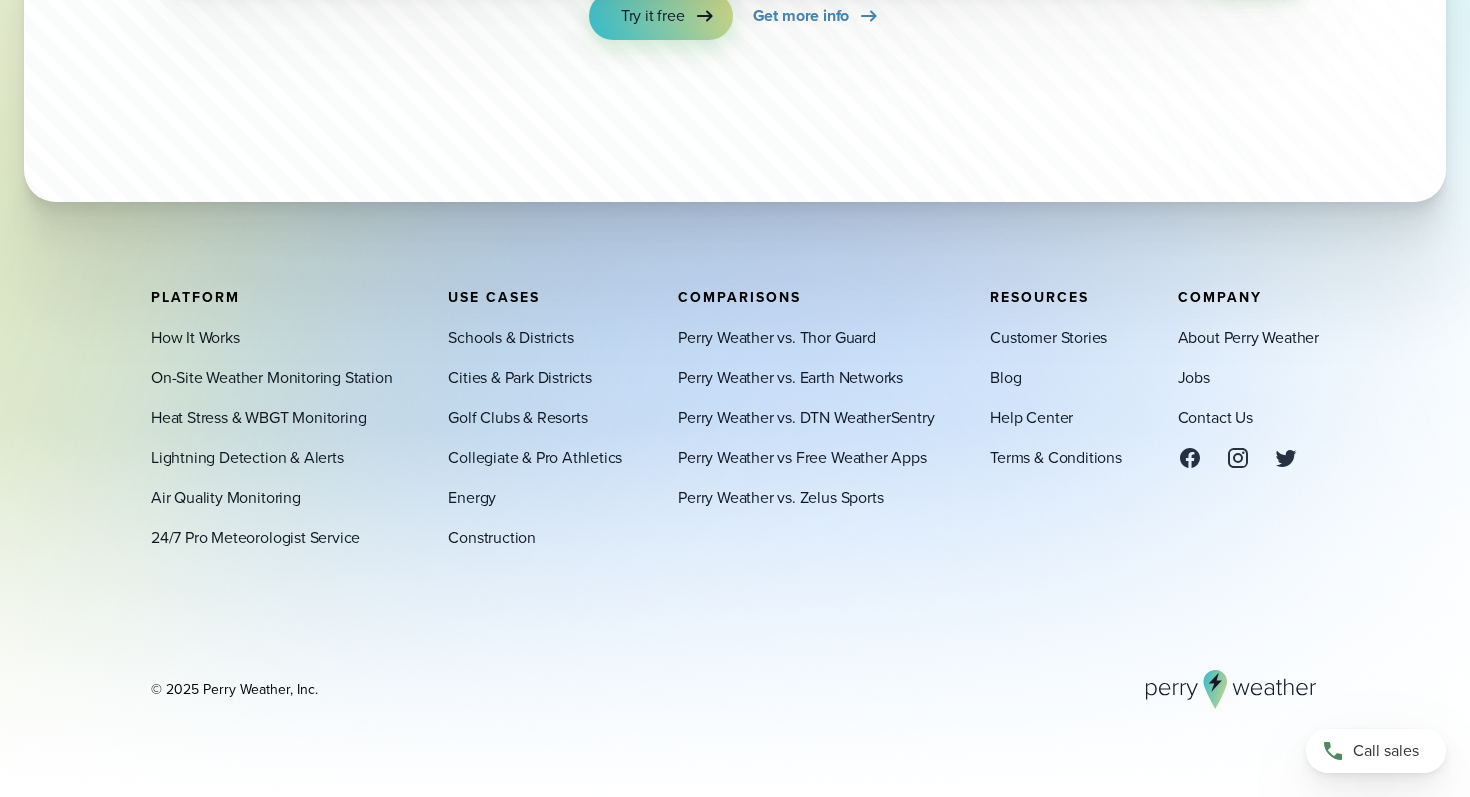 click on "Platform
How It Works
On-Site Weather Monitoring Station
Heat Stress & WBGT Monitoring
Lightning Detection & Alerts
Air Quality Monitoring" at bounding box center [735, 499] 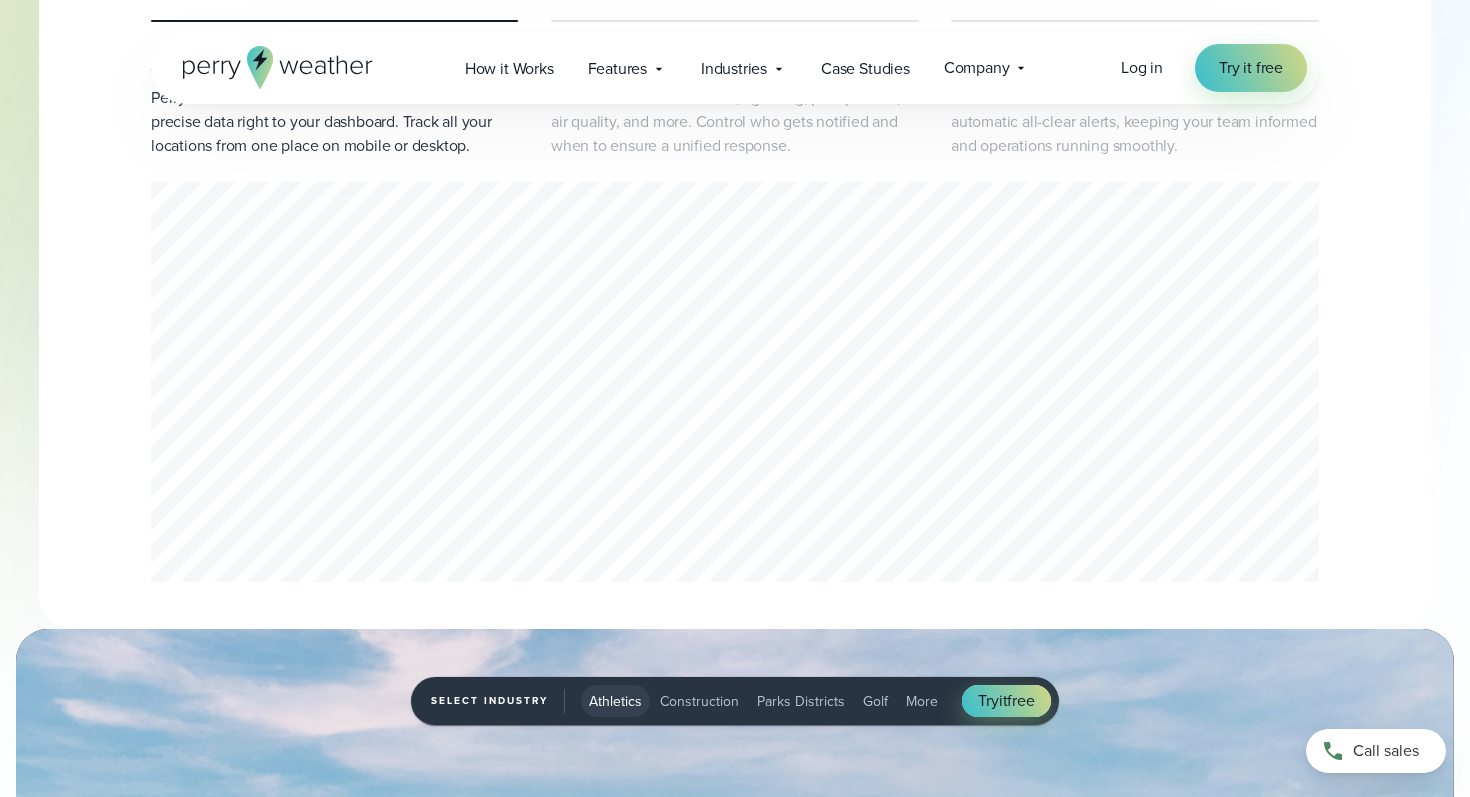 scroll, scrollTop: 0, scrollLeft: 0, axis: both 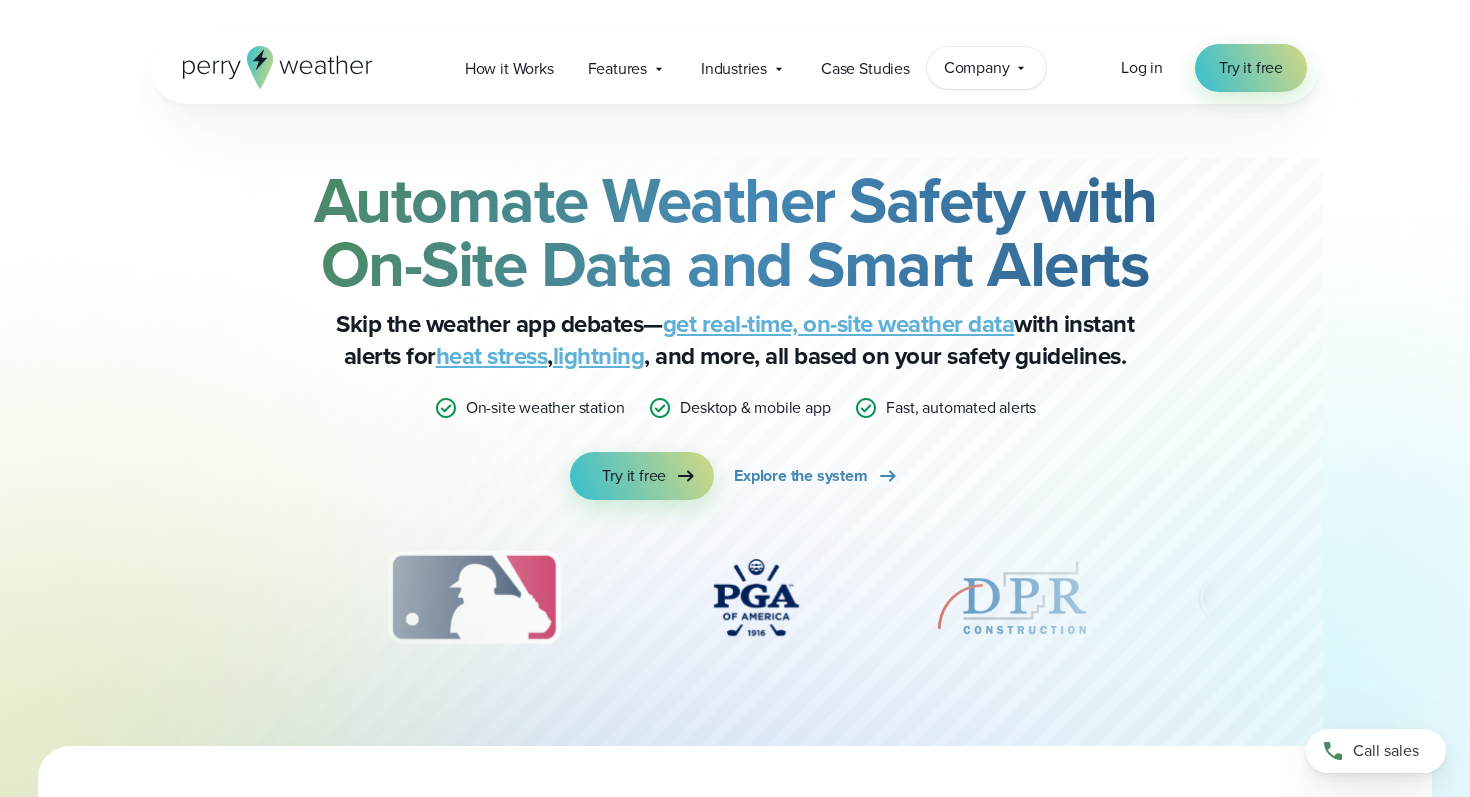 click on "Company" at bounding box center [977, 68] 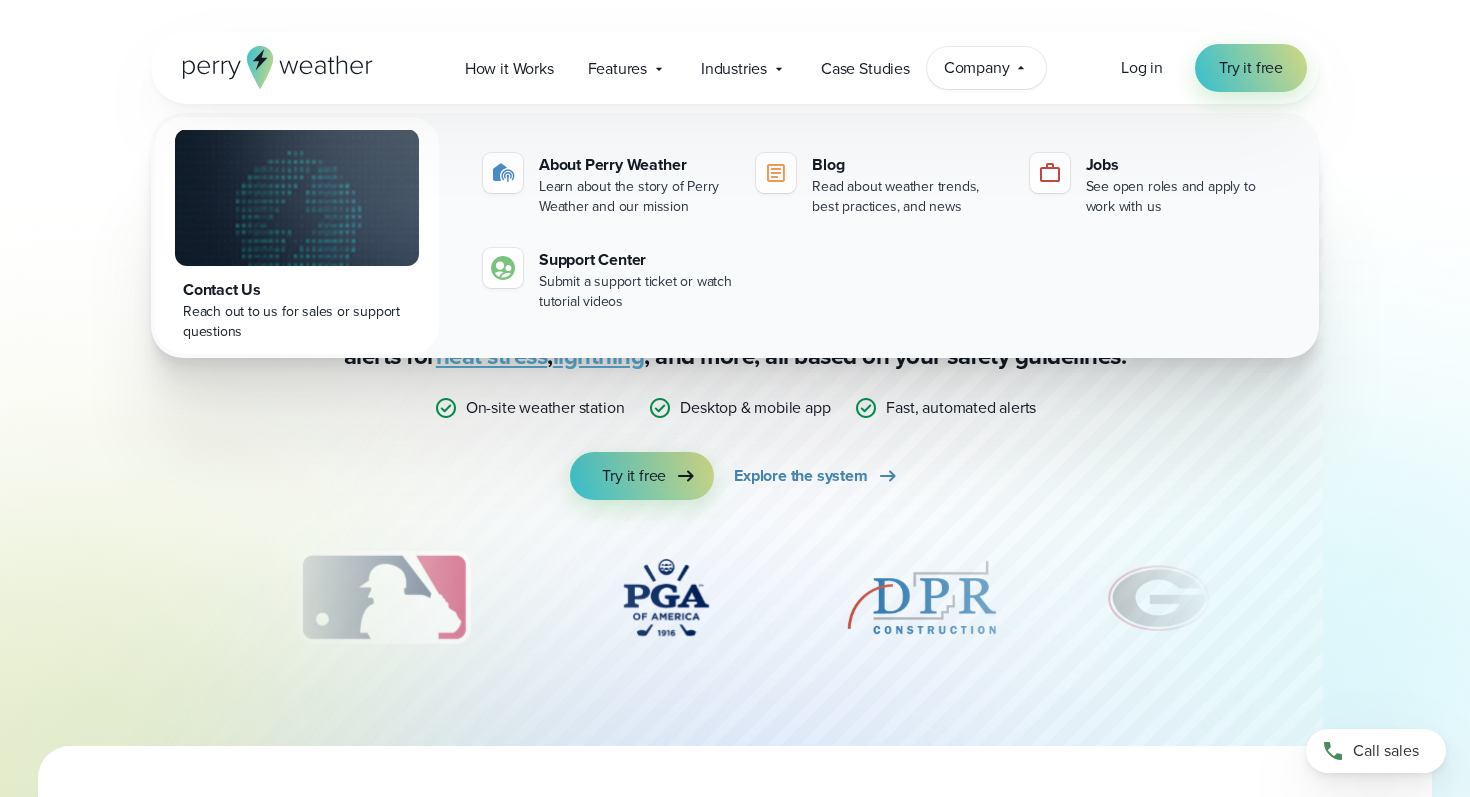 click on "Company" at bounding box center [977, 68] 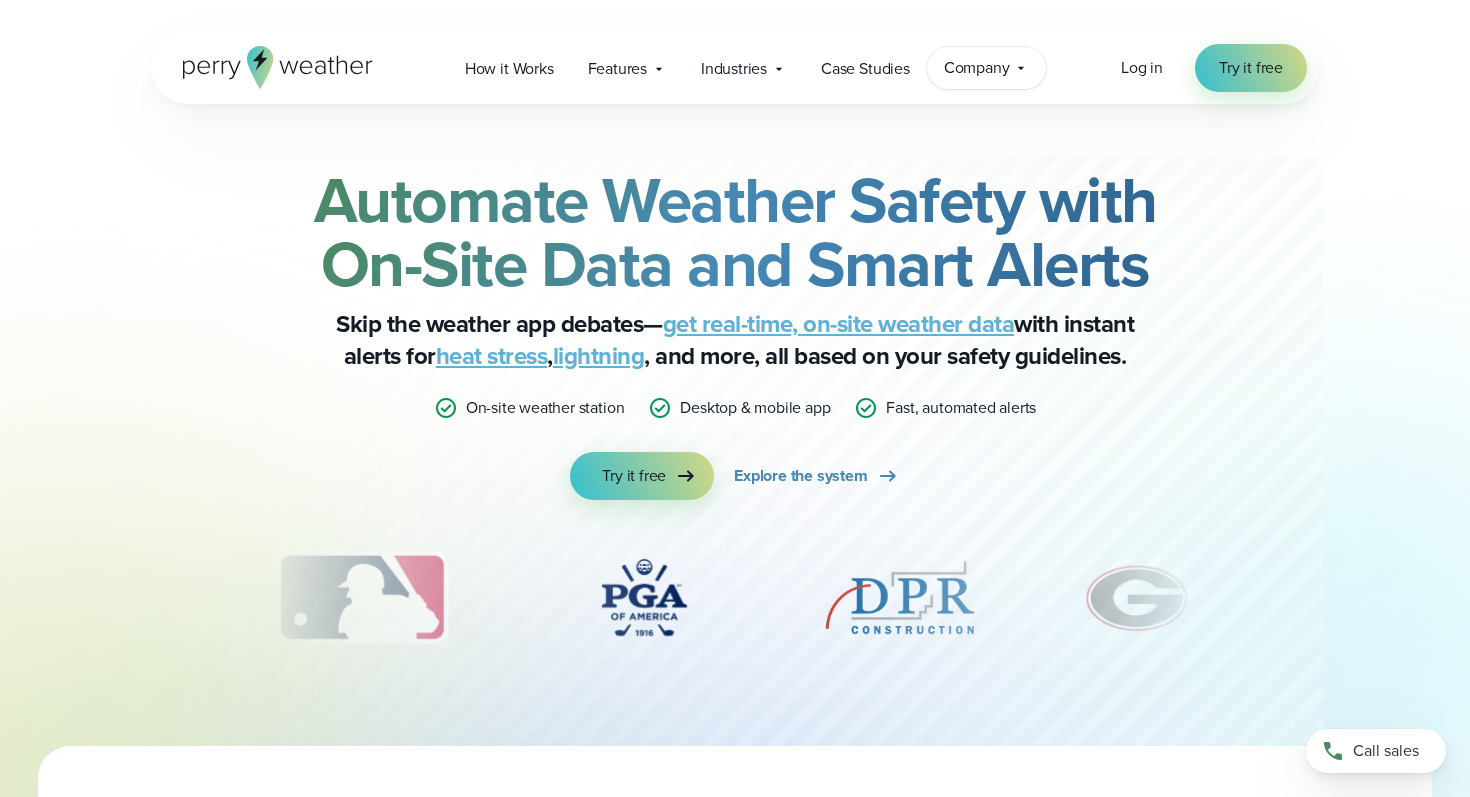 click on "Company" at bounding box center (977, 68) 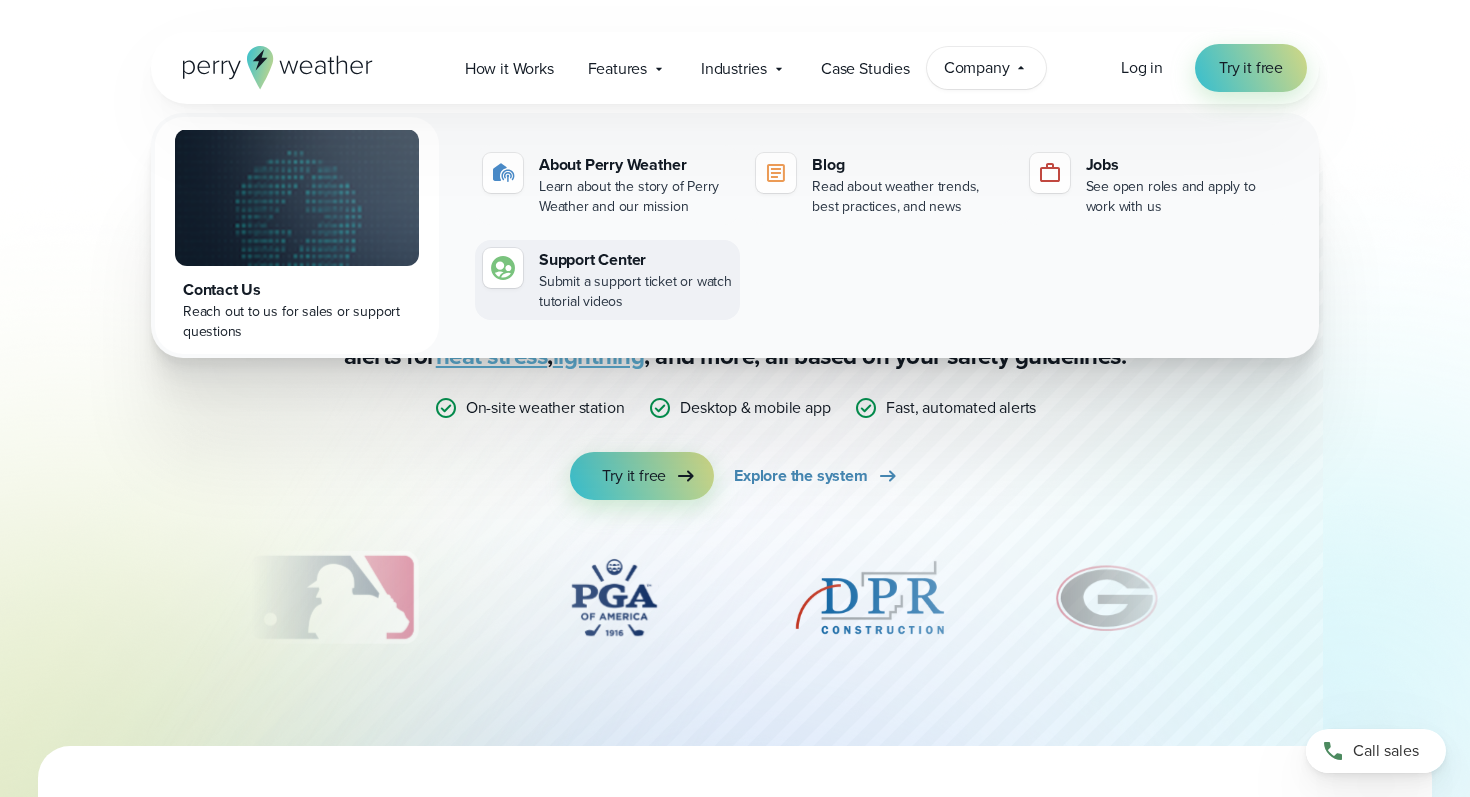 click on "Submit a support ticket or watch tutorial videos" at bounding box center (635, 292) 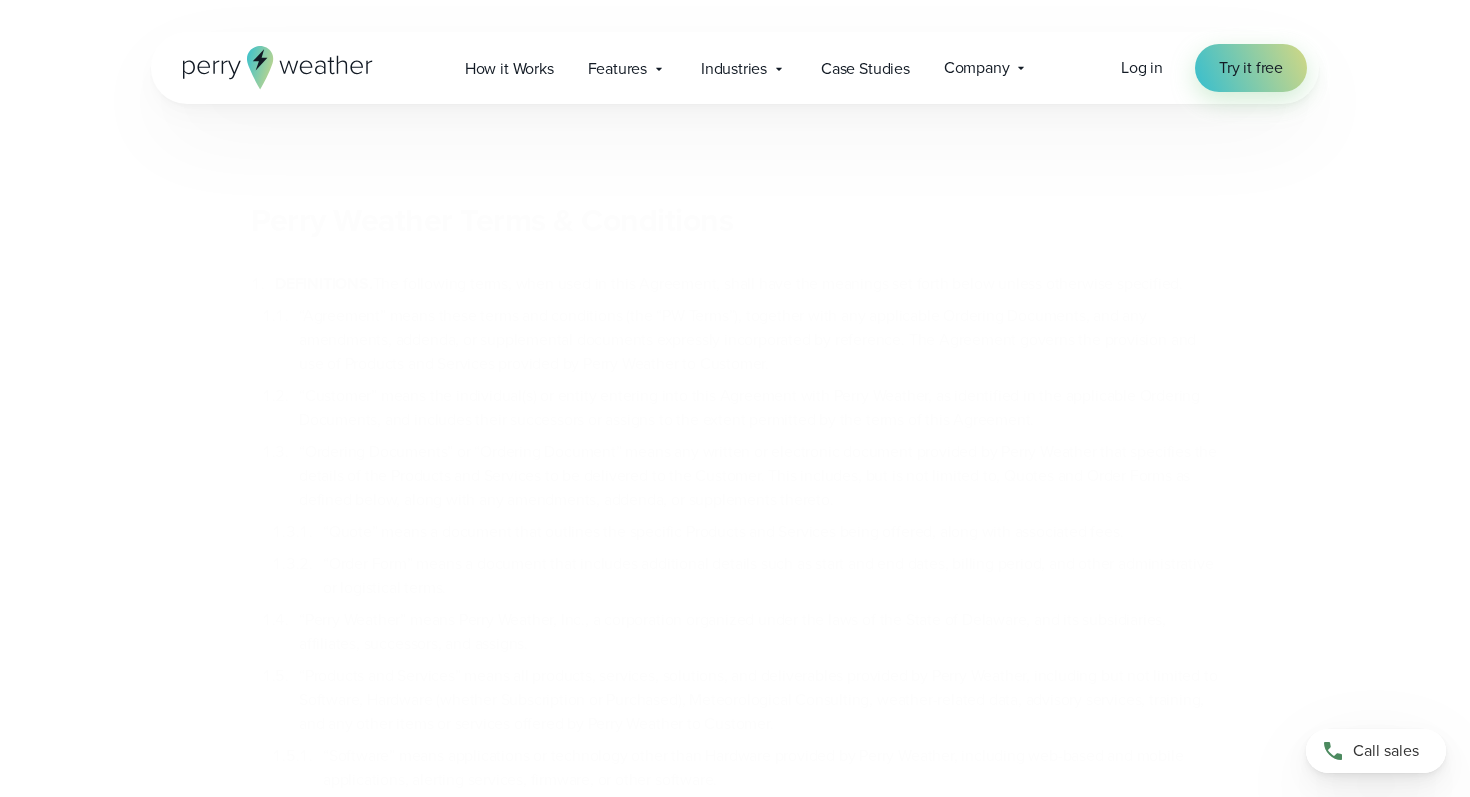 scroll, scrollTop: 0, scrollLeft: 0, axis: both 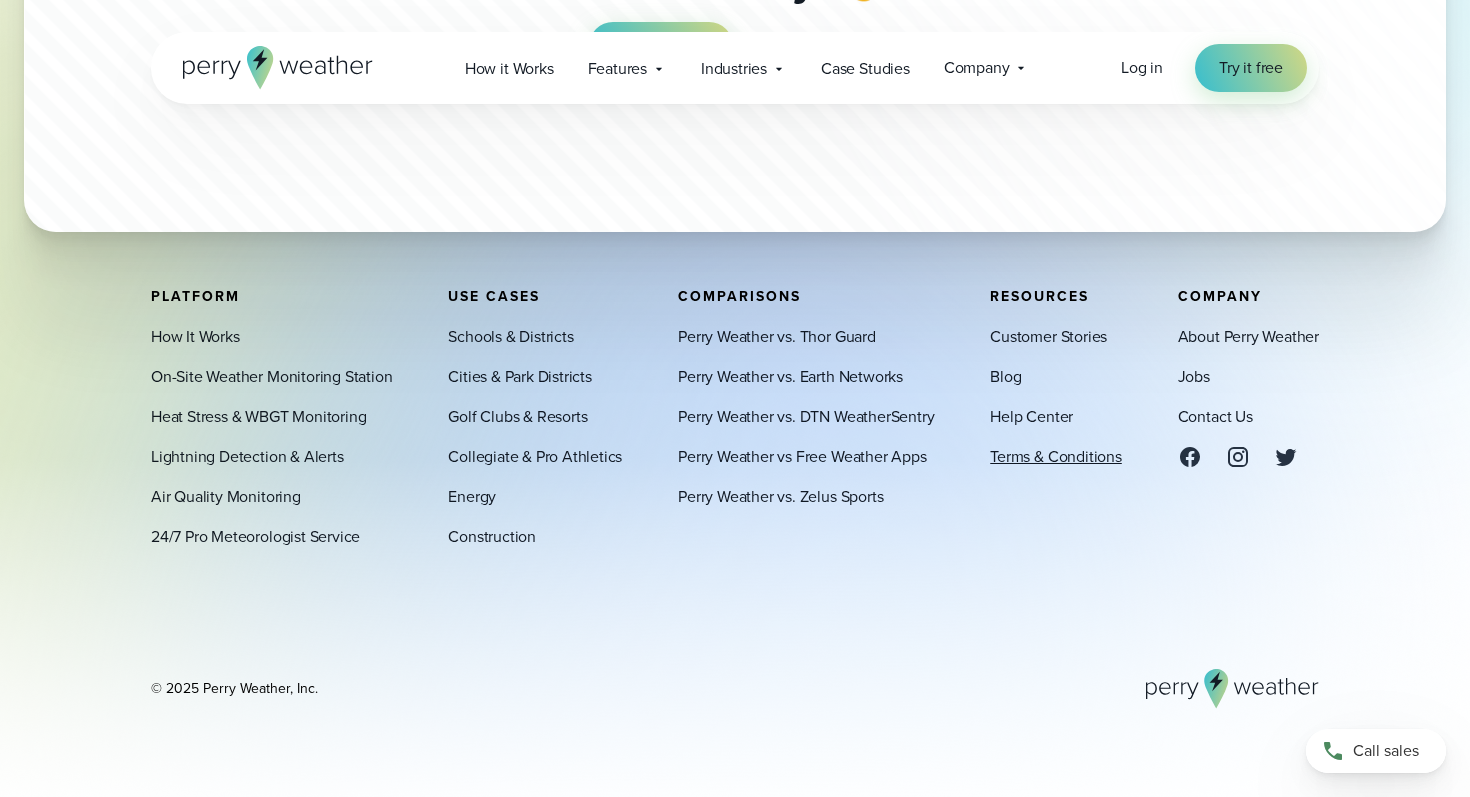 click on "Terms & Conditions" at bounding box center (1056, 457) 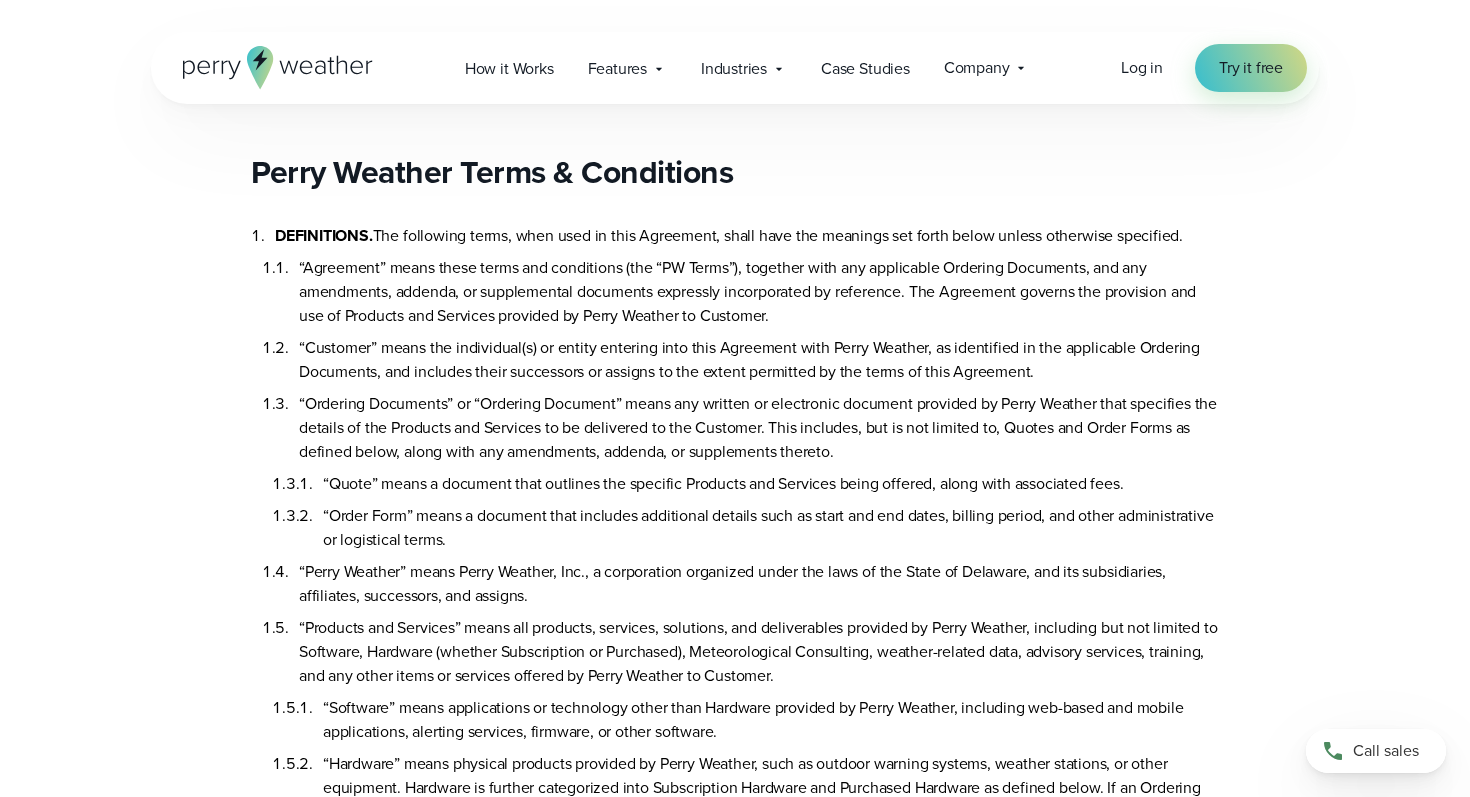 scroll, scrollTop: 0, scrollLeft: 0, axis: both 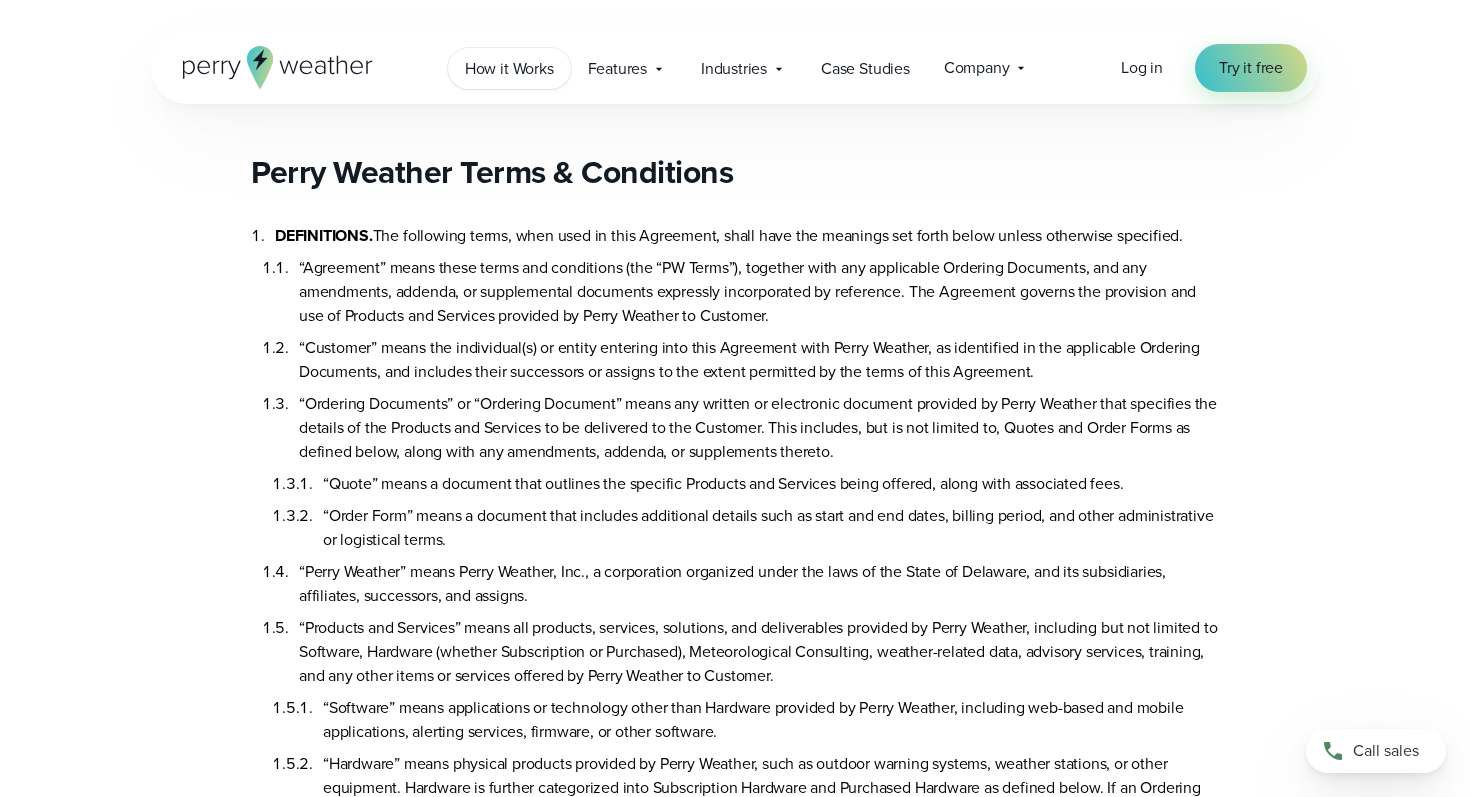 click on "How it Works" at bounding box center [509, 69] 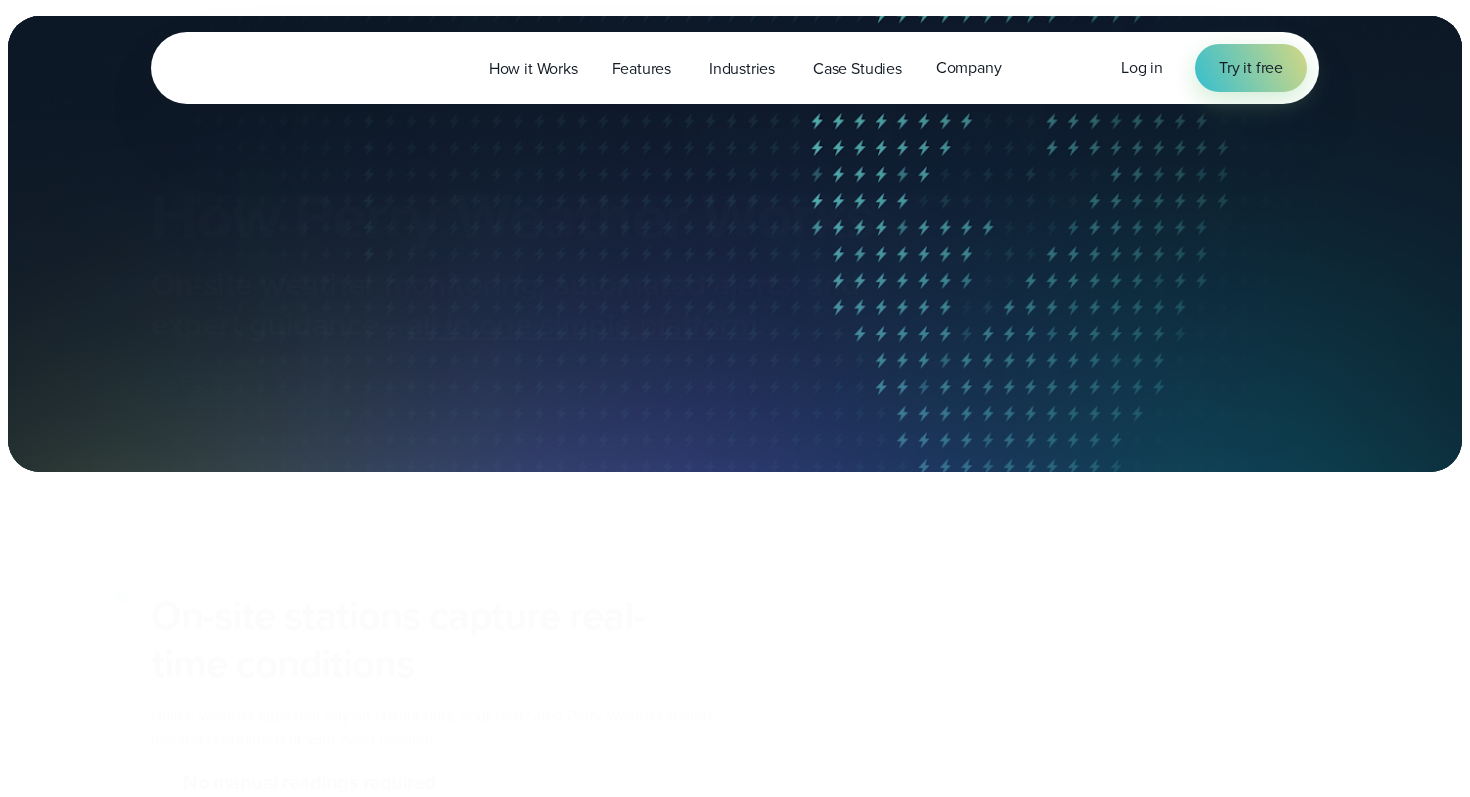scroll, scrollTop: 0, scrollLeft: 0, axis: both 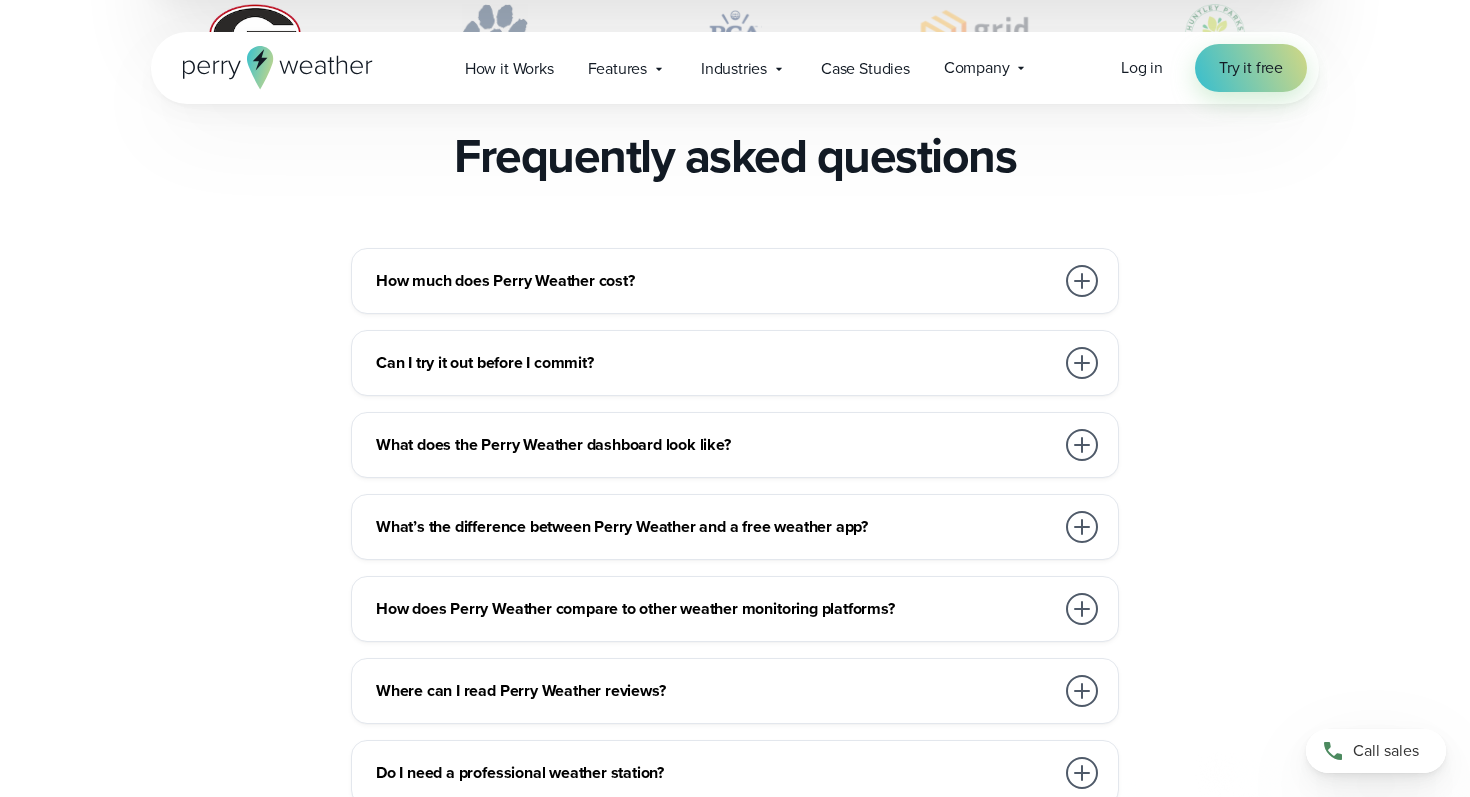 click on "How much does Perry Weather cost?" at bounding box center (739, 281) 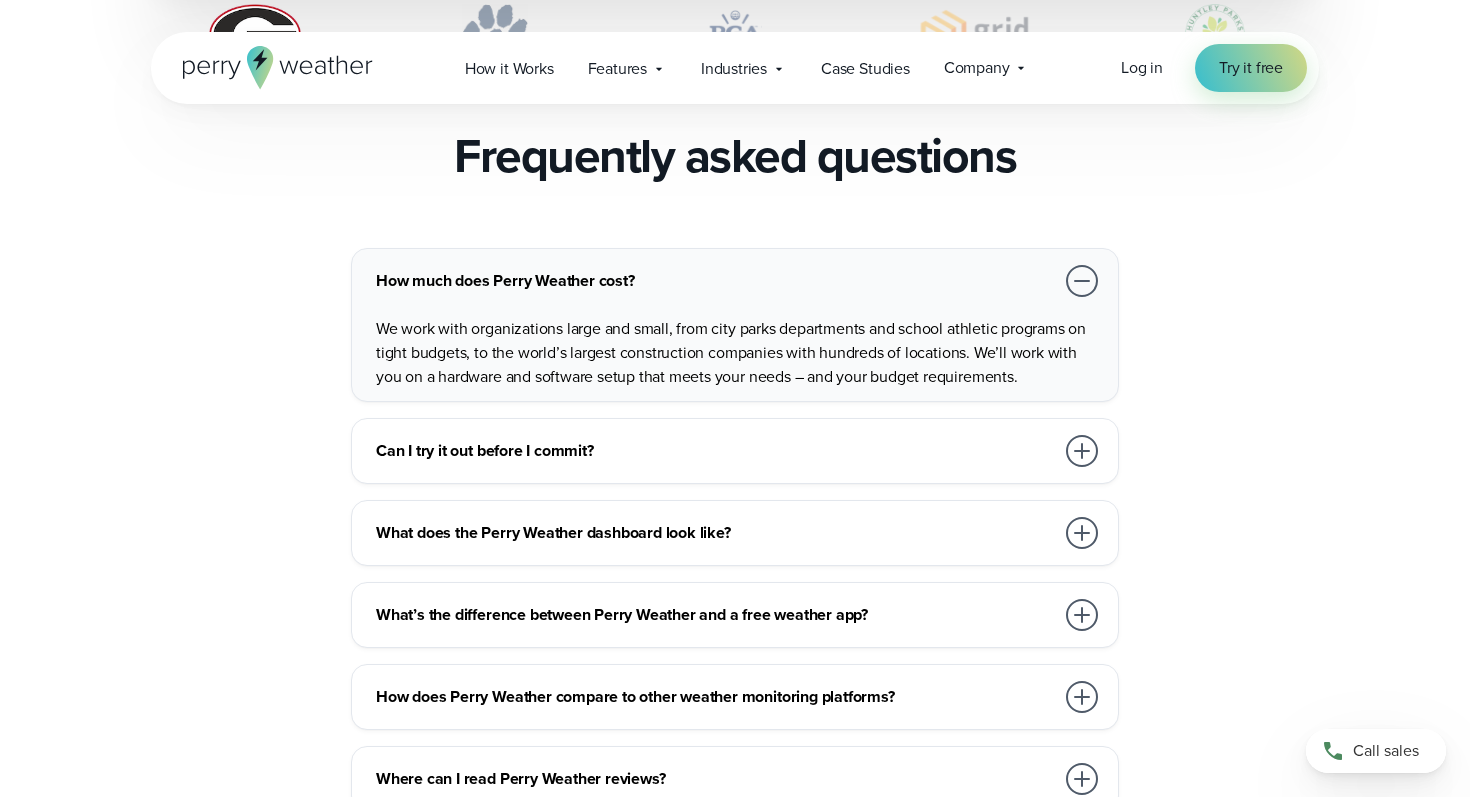 click on "How much does Perry Weather cost?" at bounding box center [715, 281] 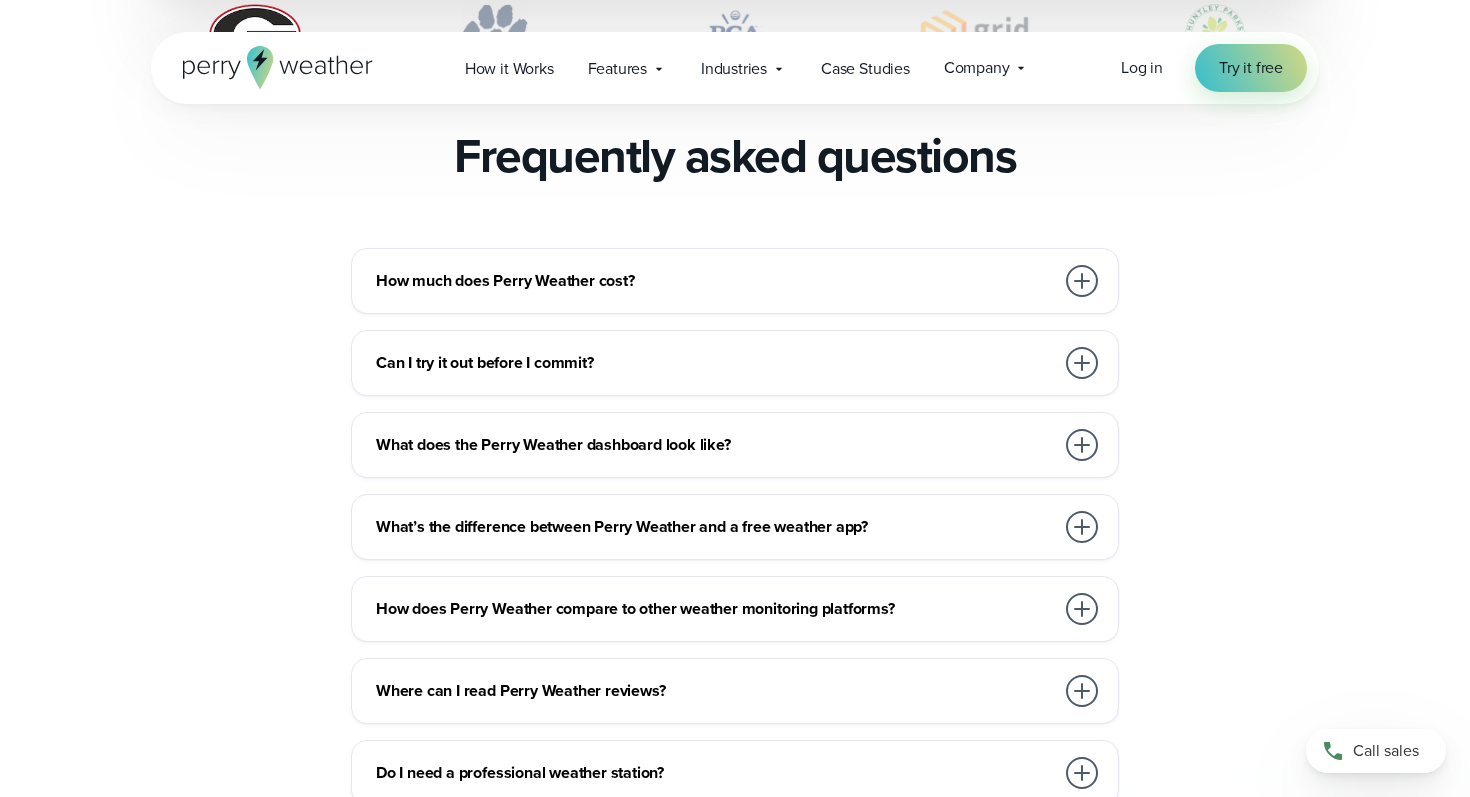 click on "Can I try it out before I commit?" at bounding box center [715, 363] 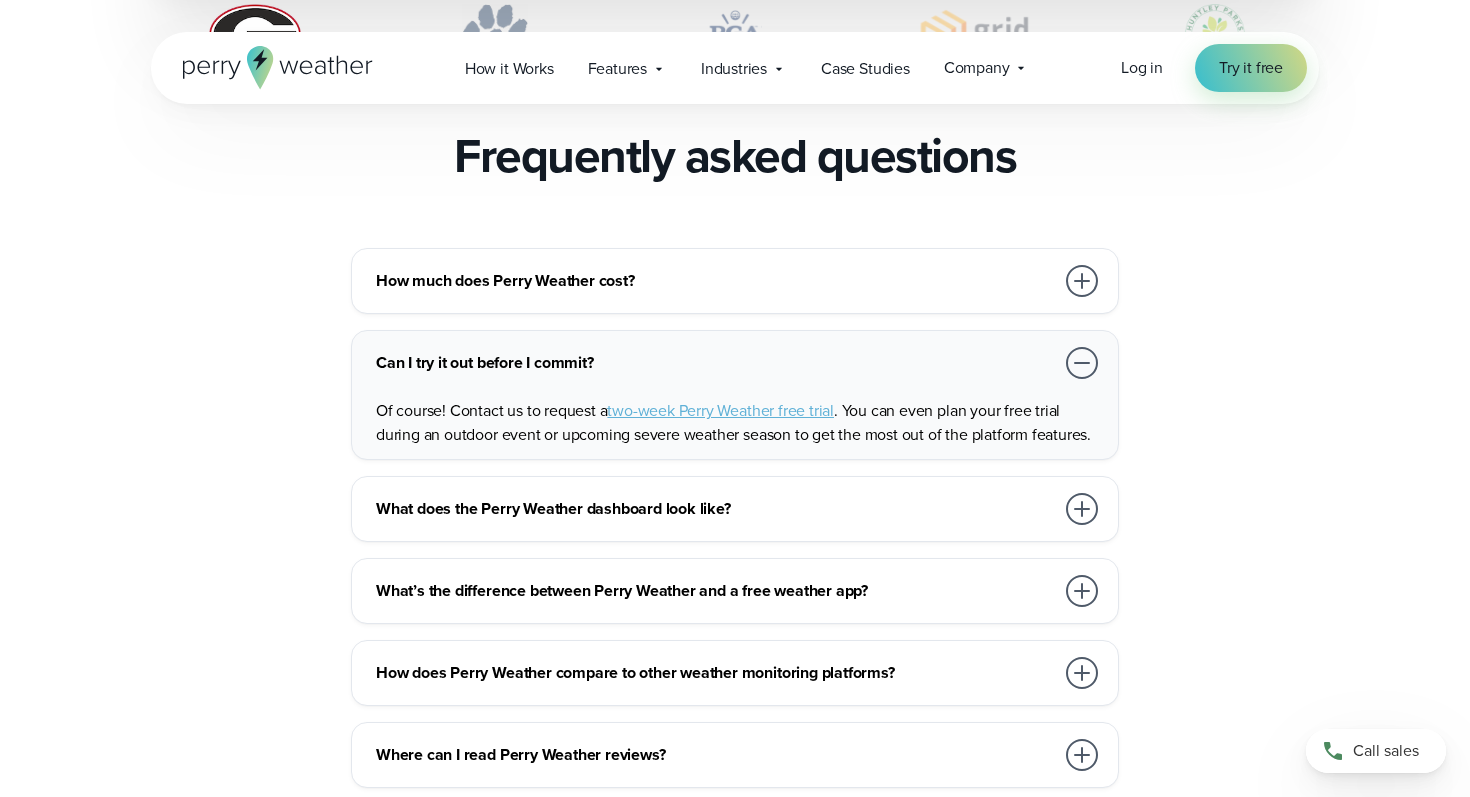 click on "Can I try it out before I commit?" at bounding box center (715, 363) 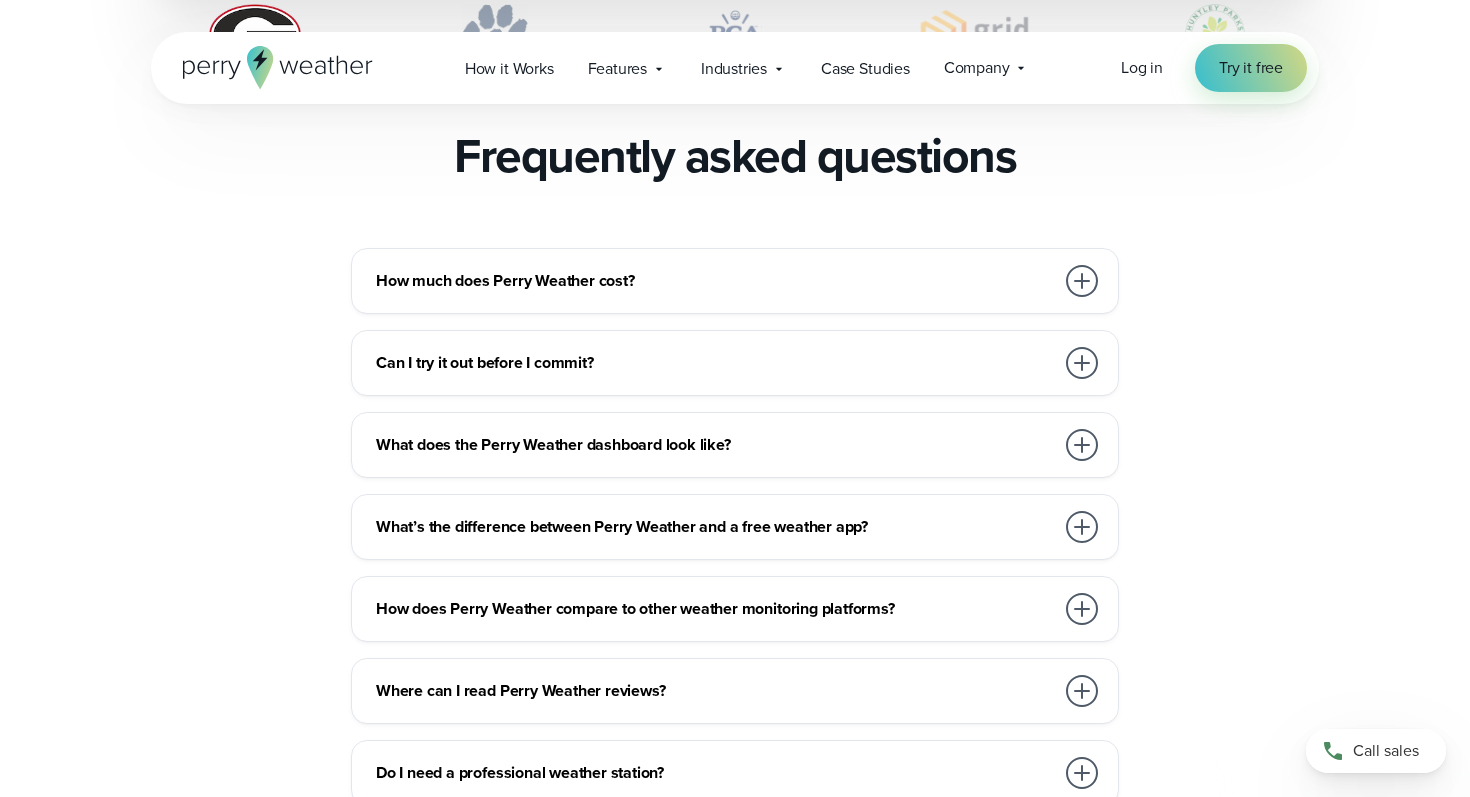 click on "What does the Perry Weather dashboard look like?" at bounding box center (715, 445) 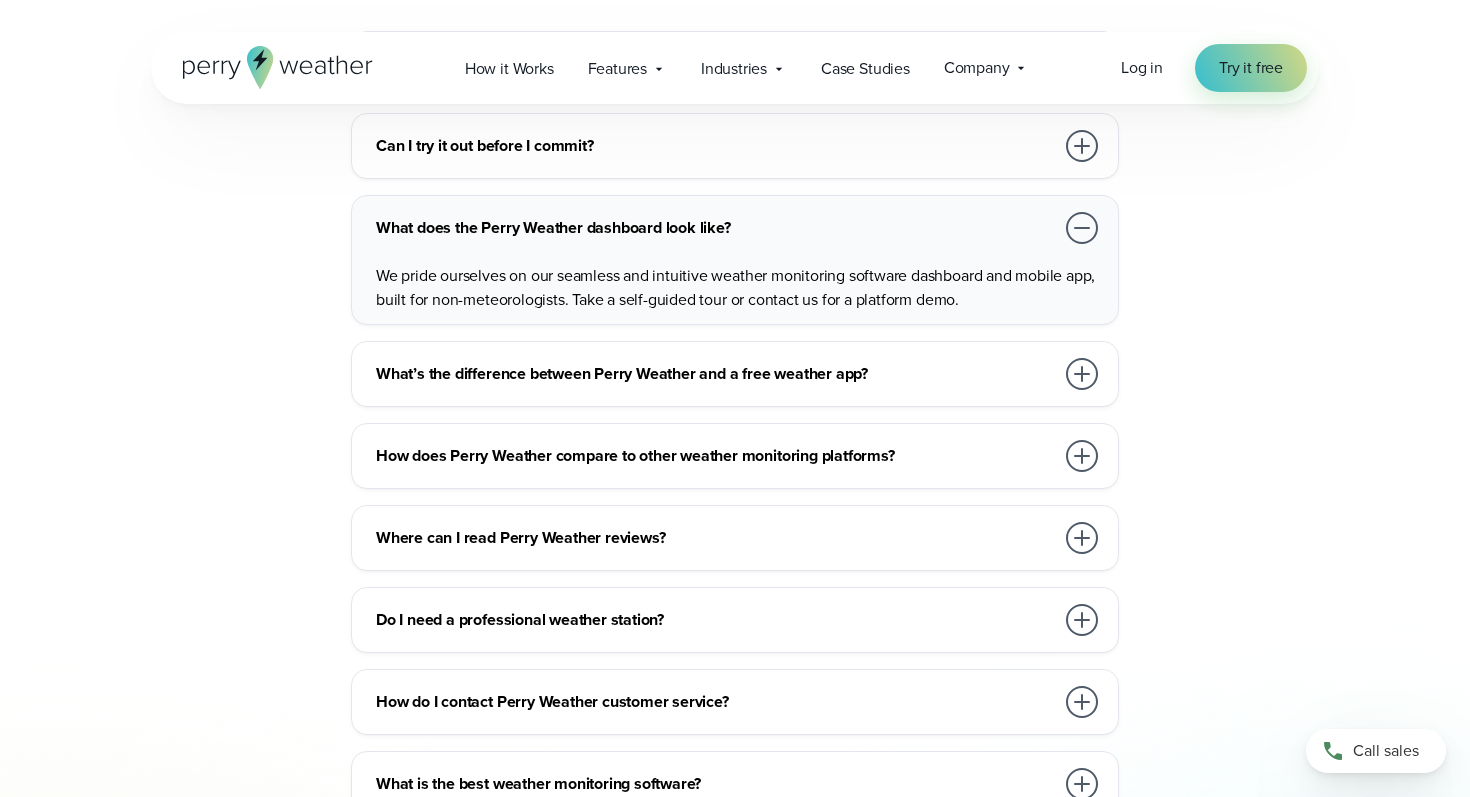 scroll, scrollTop: 4542, scrollLeft: 0, axis: vertical 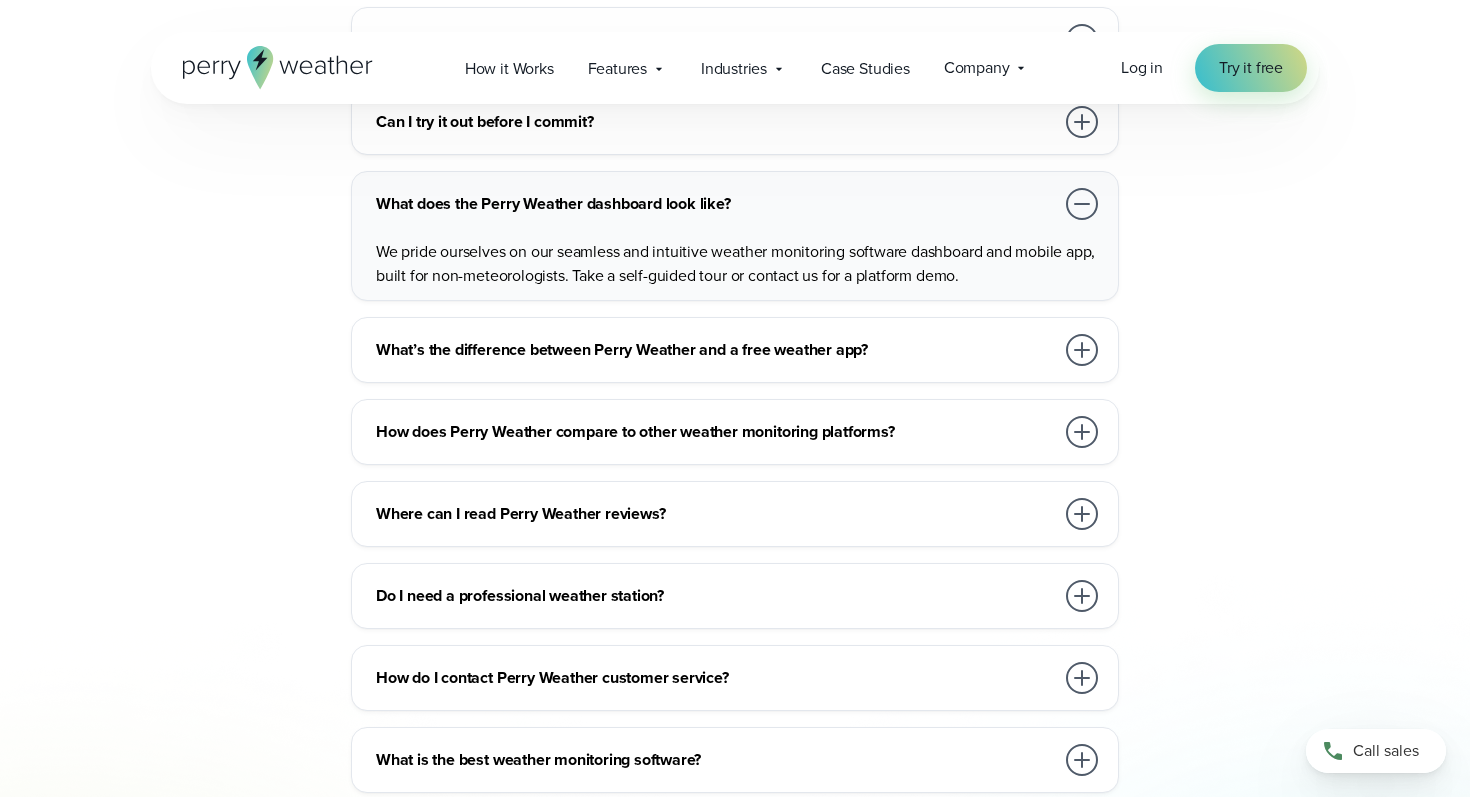 click on "What does the Perry Weather dashboard look like?
We pride ourselves on our seamless and intuitive weather monitoring software dashboard and mobile app, built for non-meteorologists. Take a self-guided tour or contact us for a platform demo." at bounding box center (735, 236) 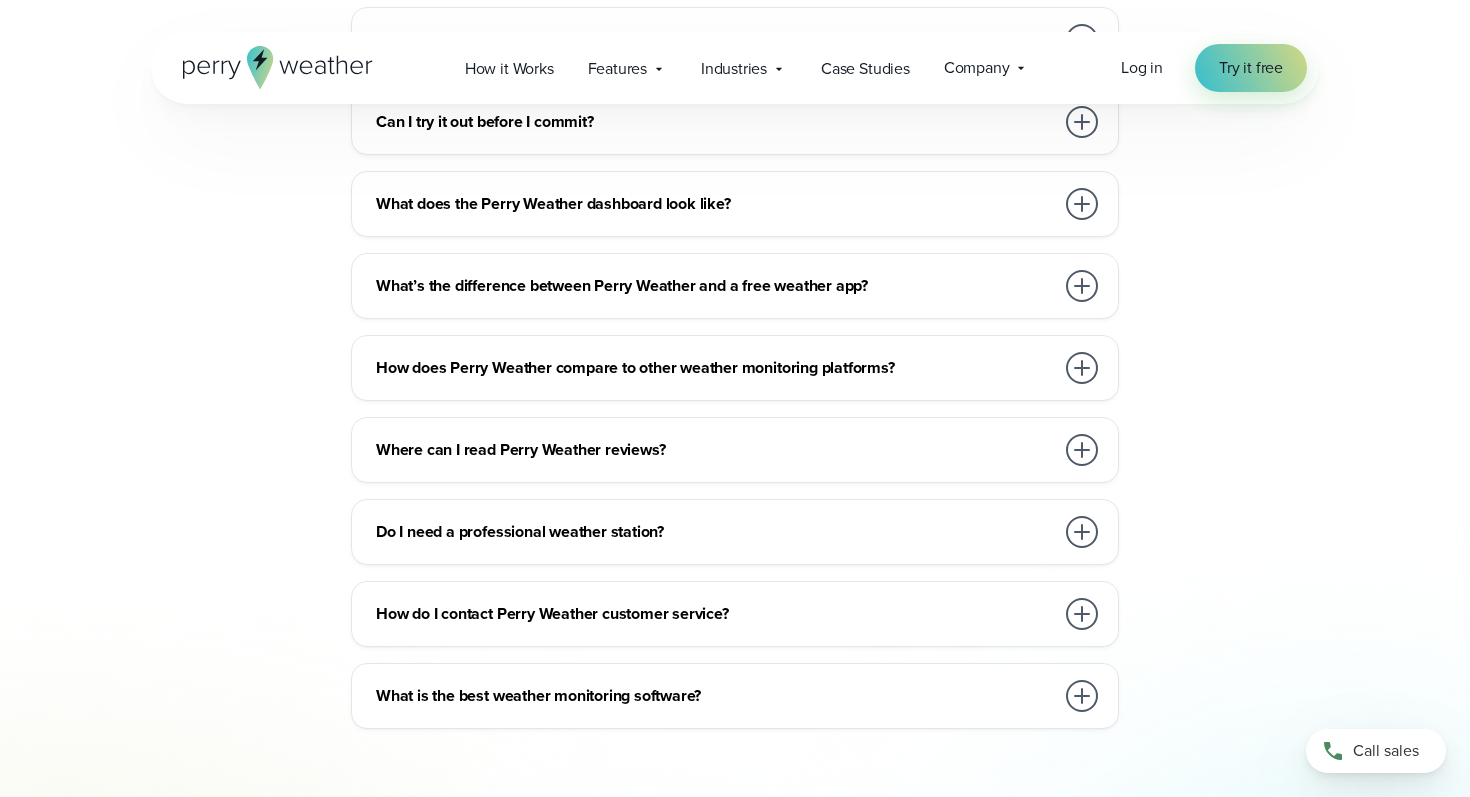 click on "How much does Perry Weather cost?
We work with organizations large and small, from city parks departments and school athletic programs on tight budgets, to the world’s largest construction companies with hundreds of locations. We’ll work with you on a hardware and software setup that meets your needs – and your budget requirements.
Can I try it out before I commit?" at bounding box center (735, 368) 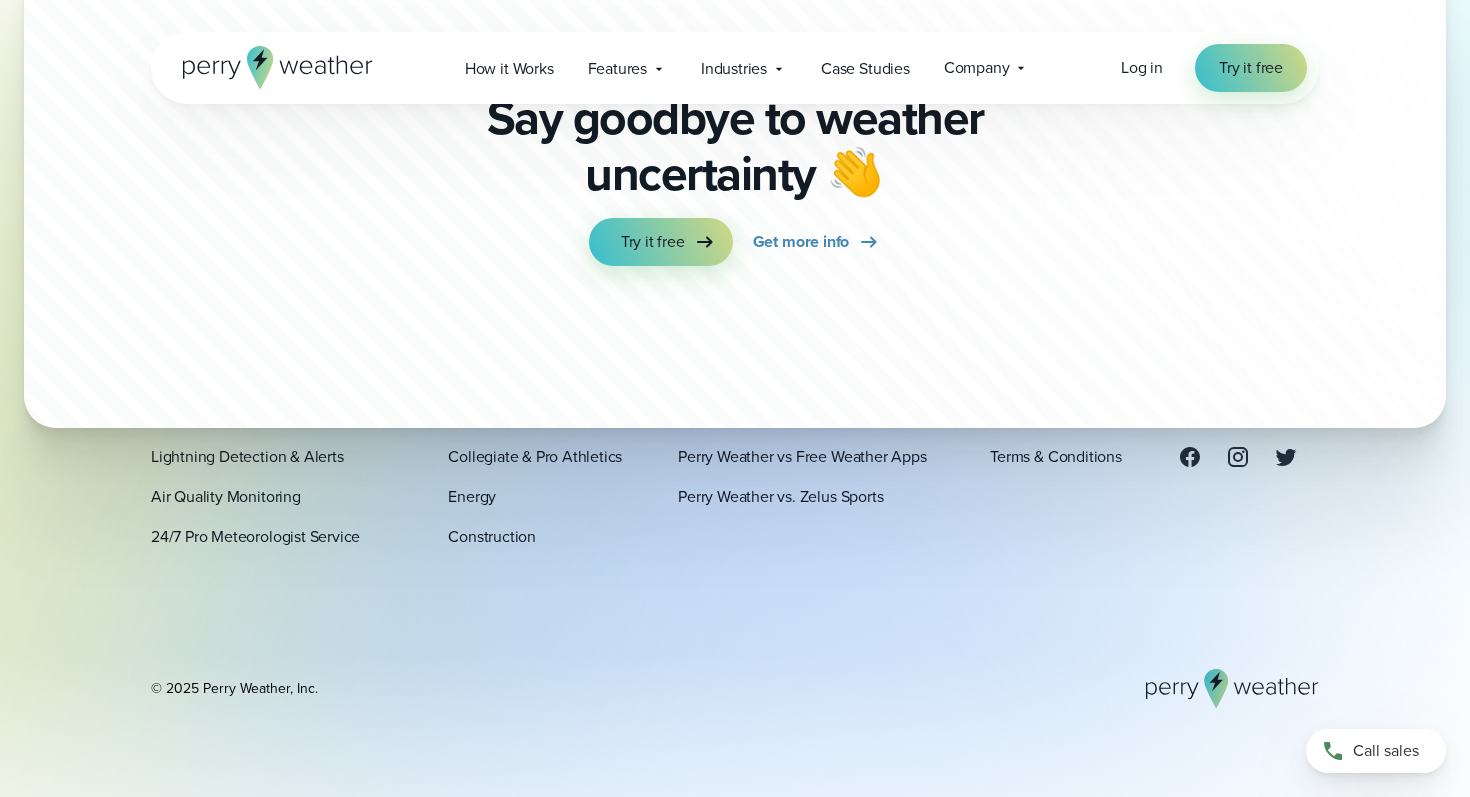 scroll, scrollTop: 5649, scrollLeft: 0, axis: vertical 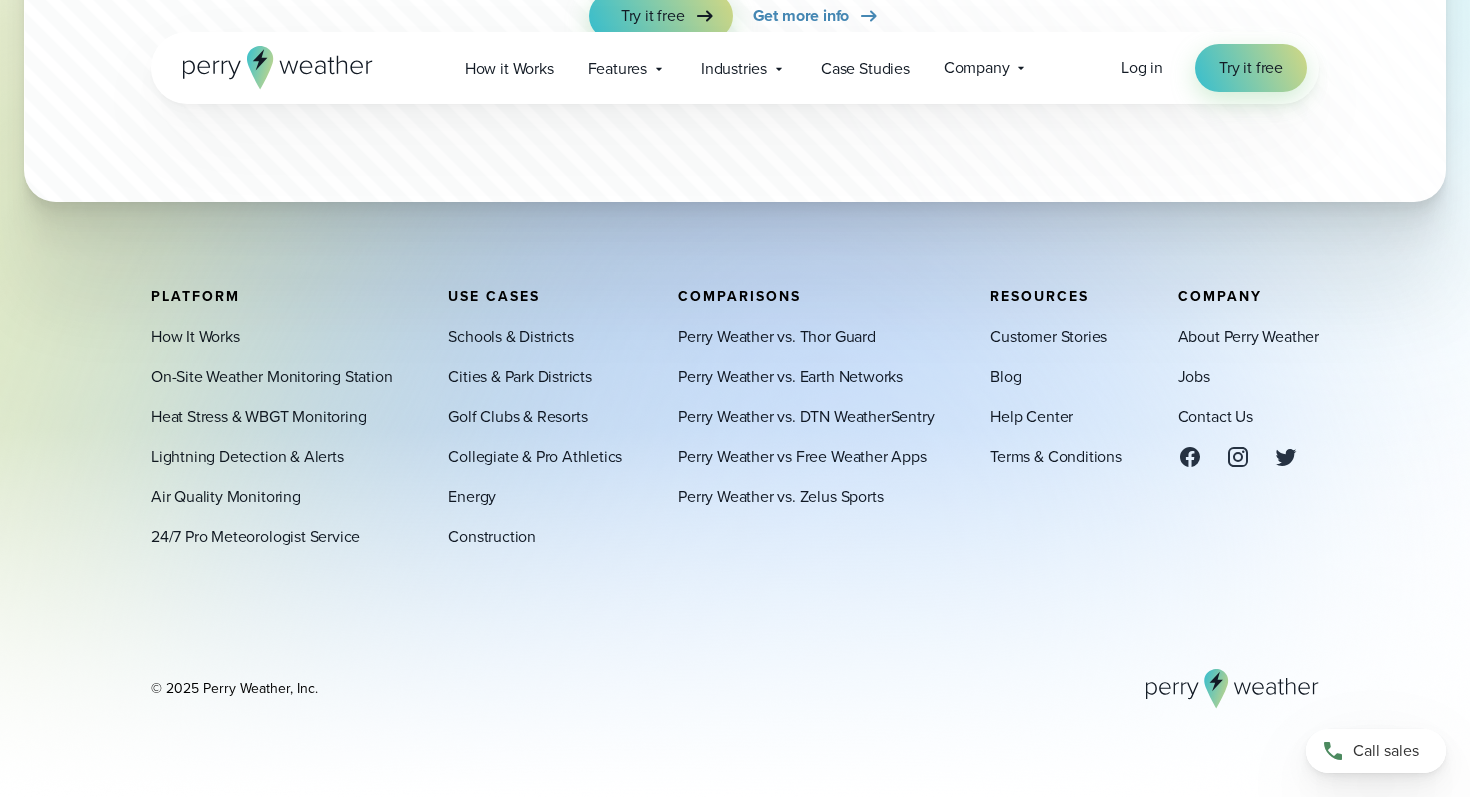 click on "© 2025 Perry Weather, Inc." at bounding box center [735, 689] 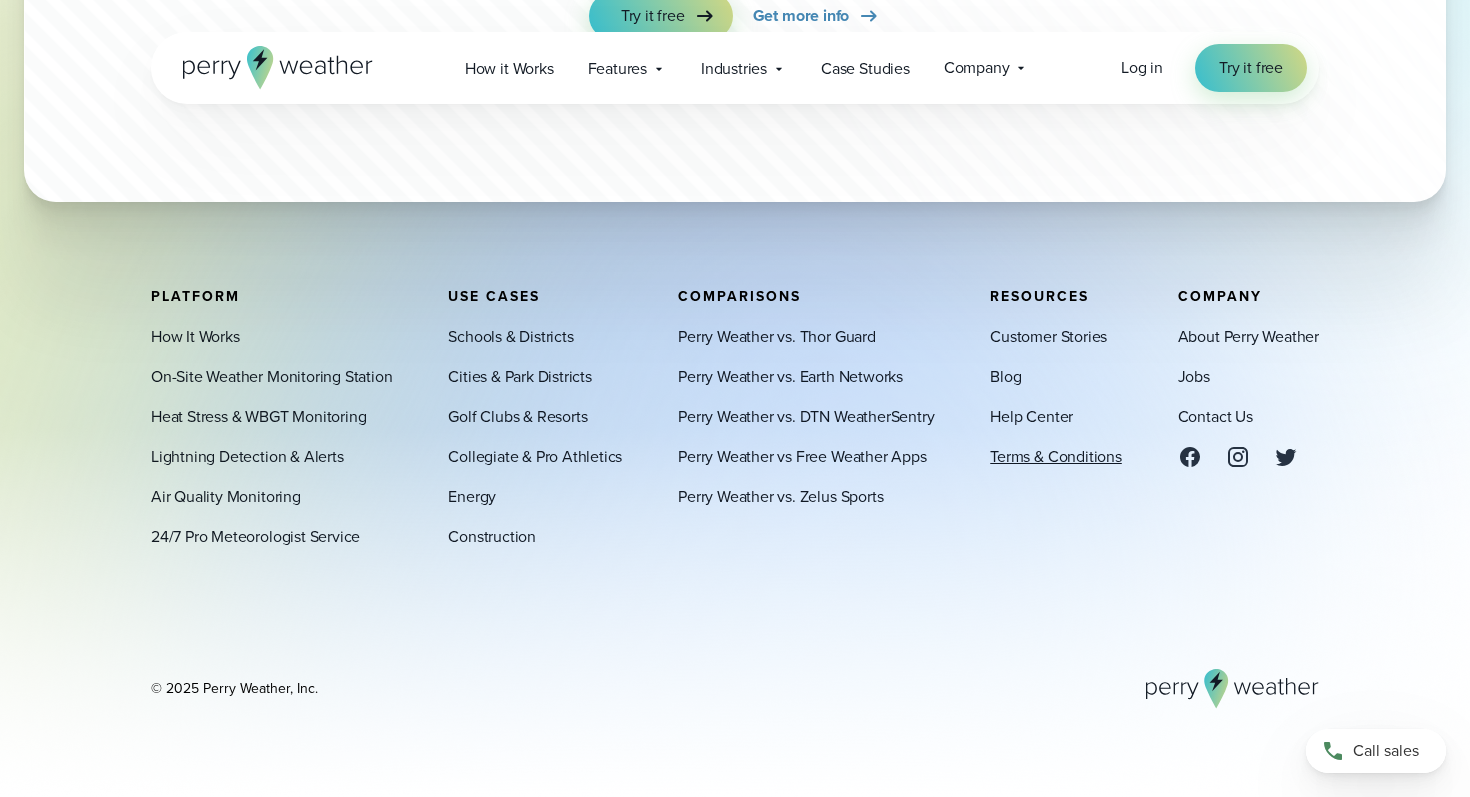 click on "Terms & Conditions" at bounding box center (1056, 457) 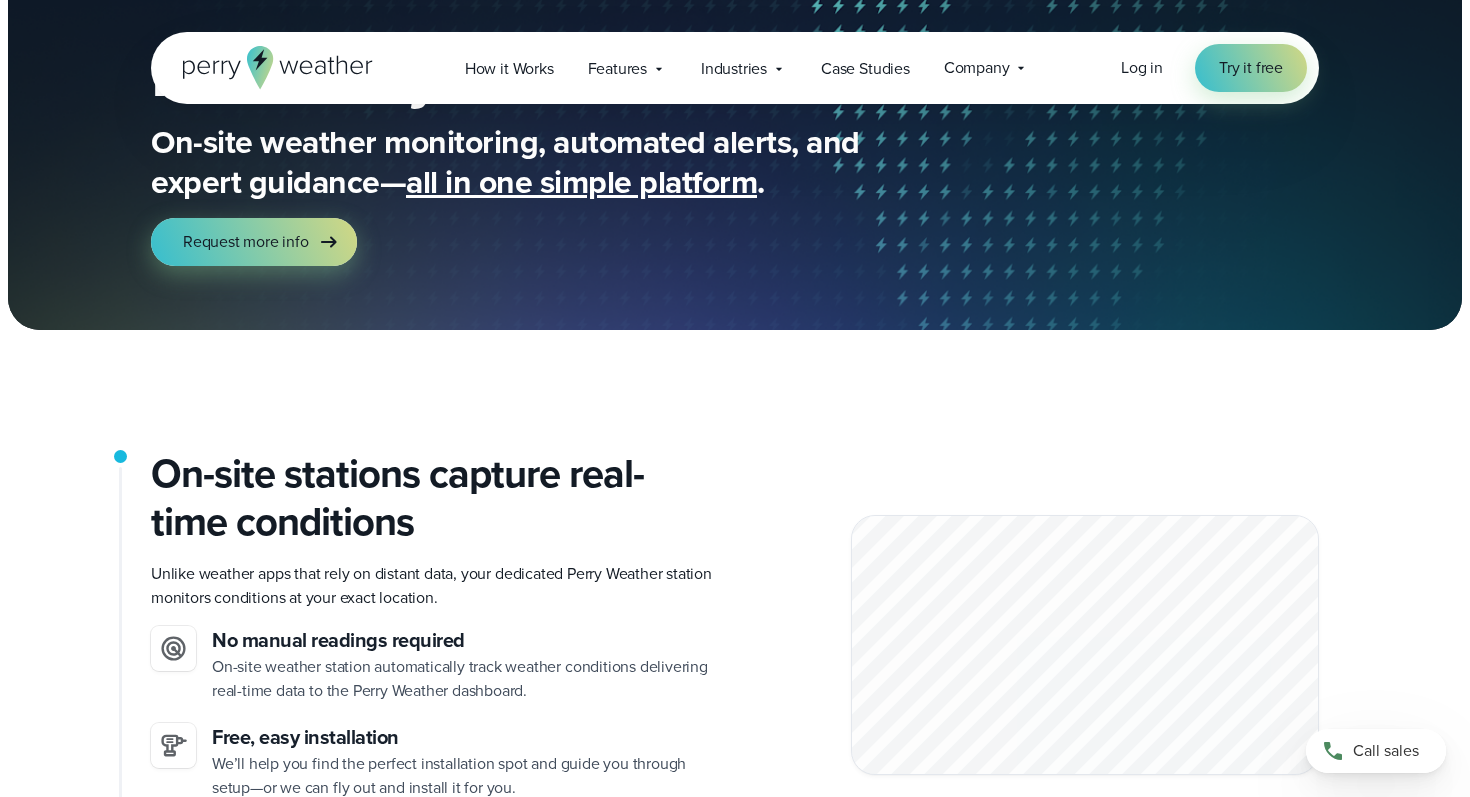 scroll, scrollTop: 0, scrollLeft: 0, axis: both 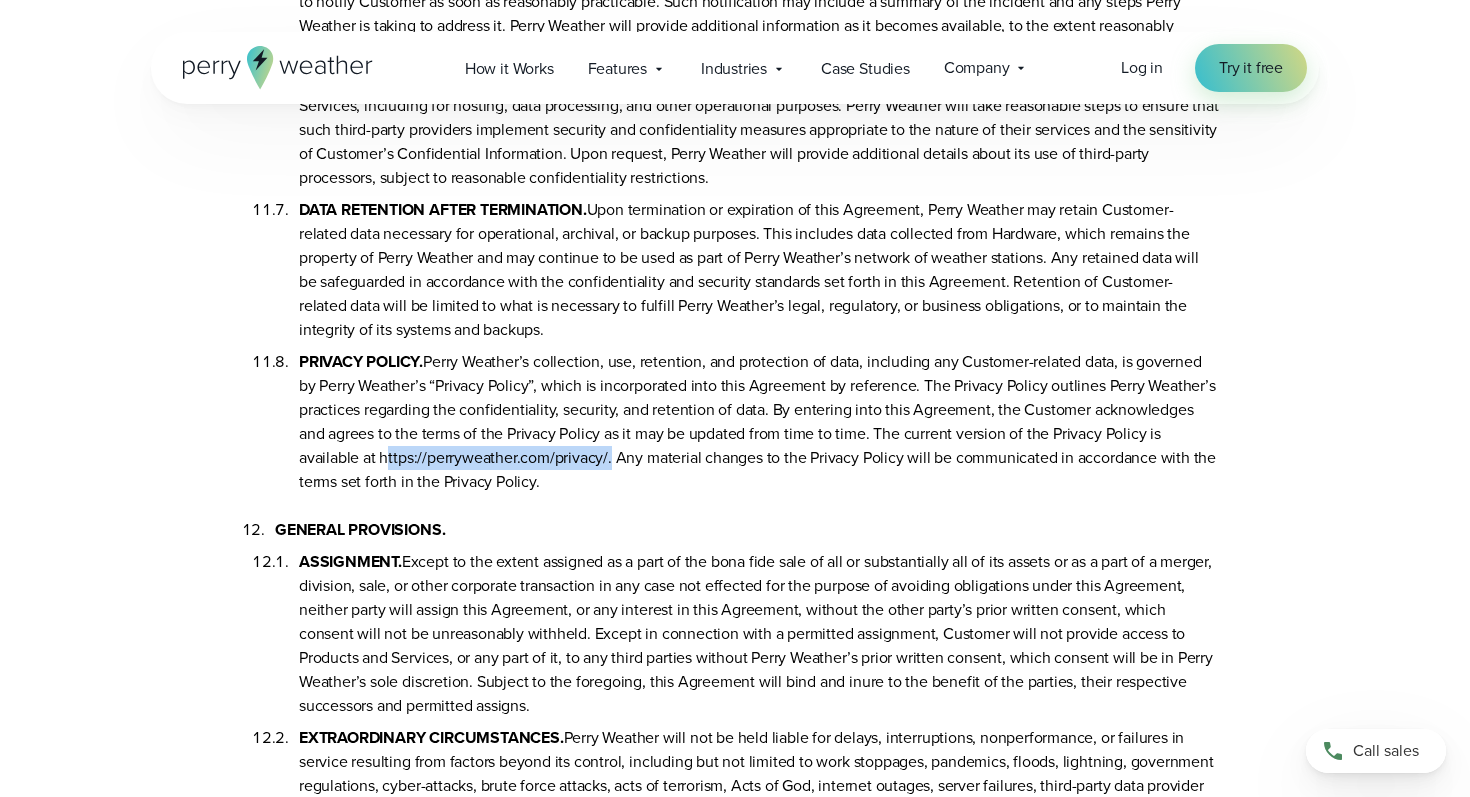drag, startPoint x: 390, startPoint y: 445, endPoint x: 607, endPoint y: 452, distance: 217.11287 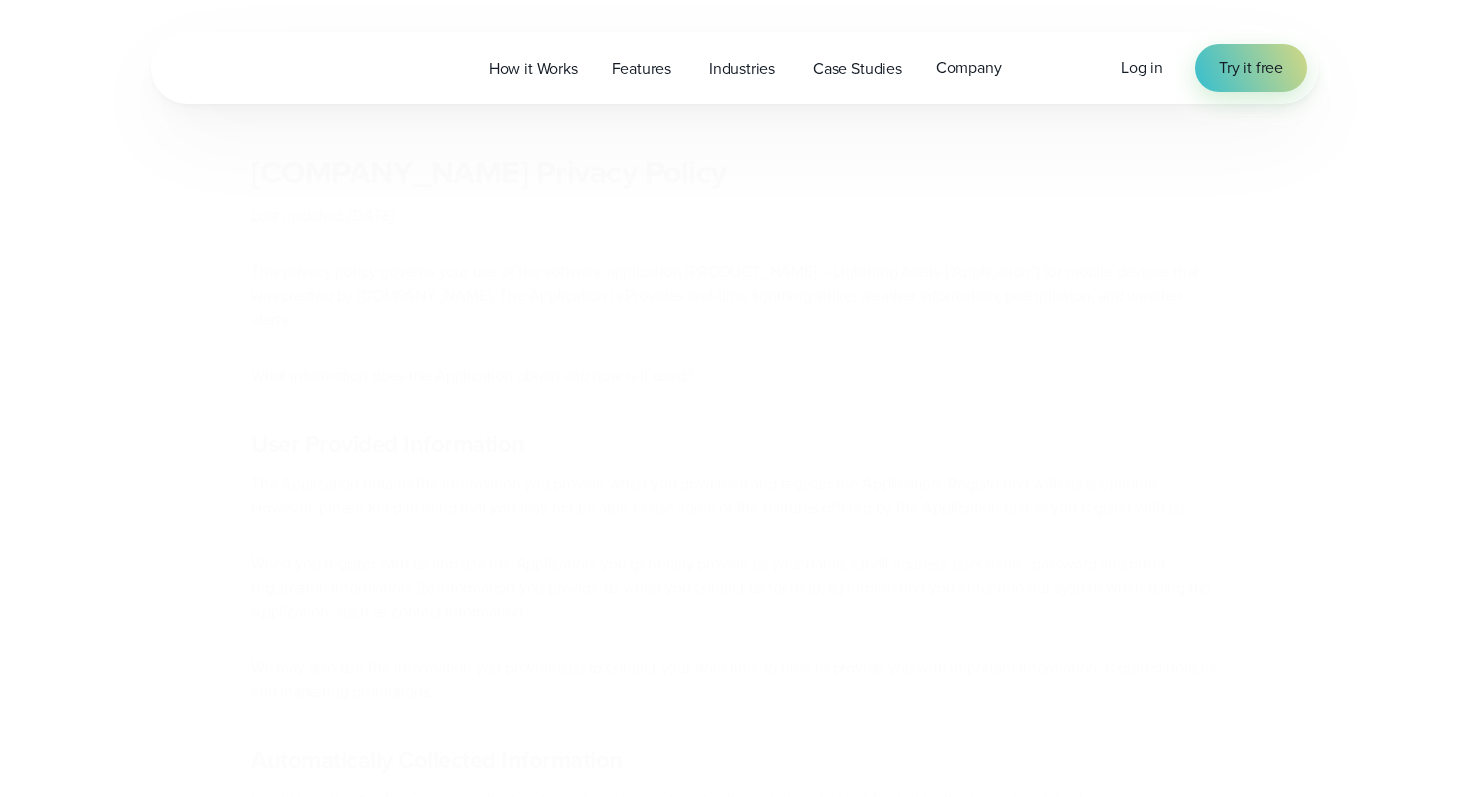 scroll, scrollTop: 0, scrollLeft: 0, axis: both 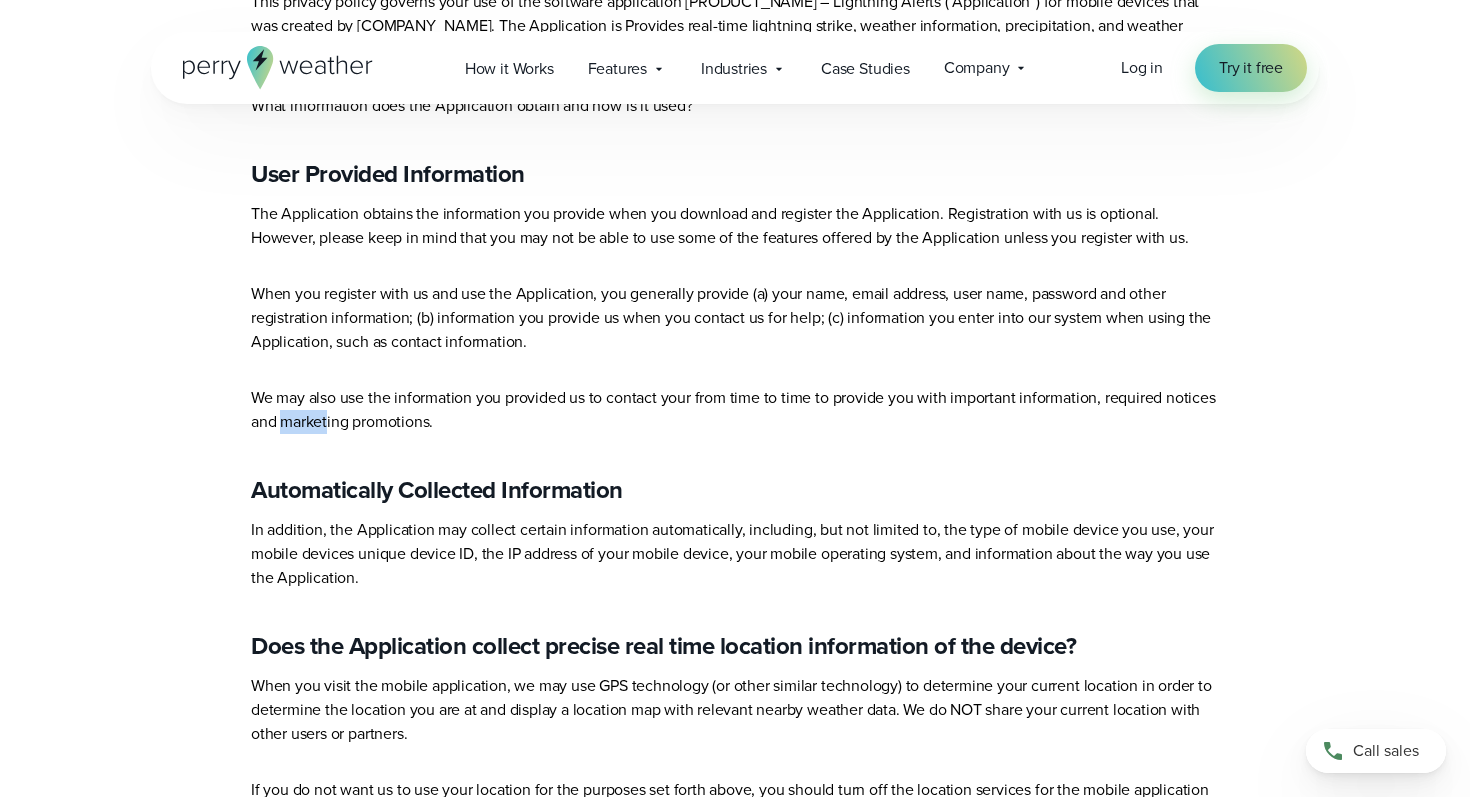 click on "When you register with us and use the Application, you generally provide (a) your name, email address, user name, password and other registration information; (b) information you provide us when you contact us for help; (c) information you enter into our system when using the Application, such as contact information." at bounding box center (735, 318) 